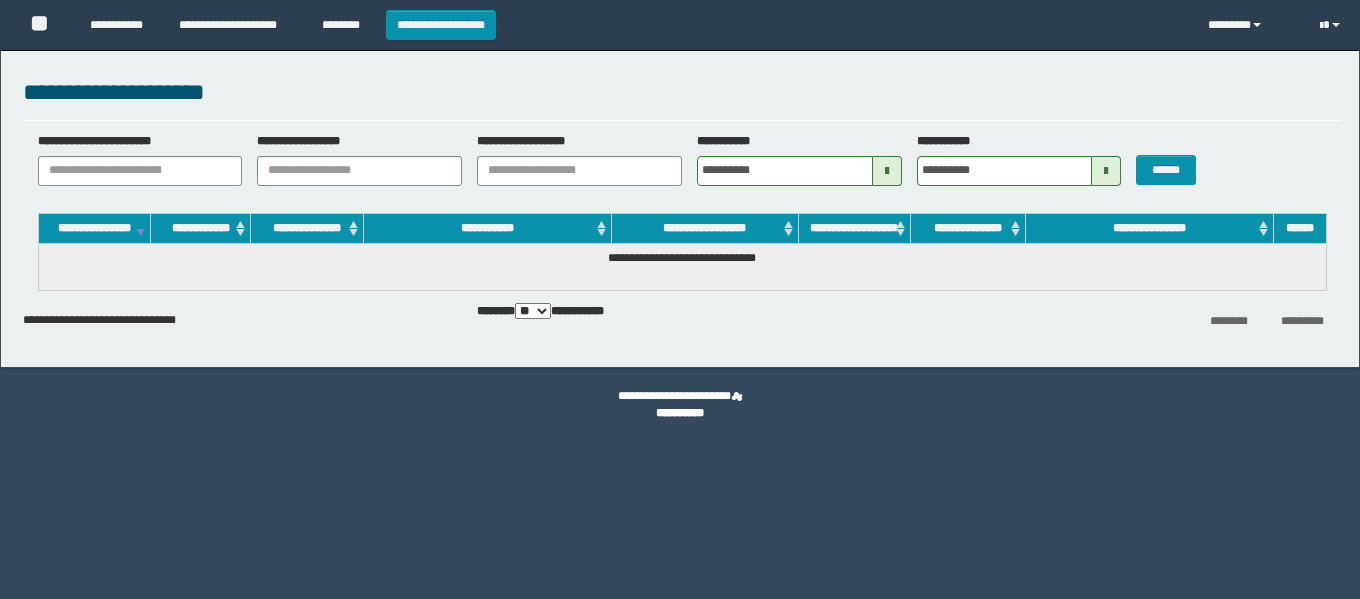 scroll, scrollTop: 0, scrollLeft: 0, axis: both 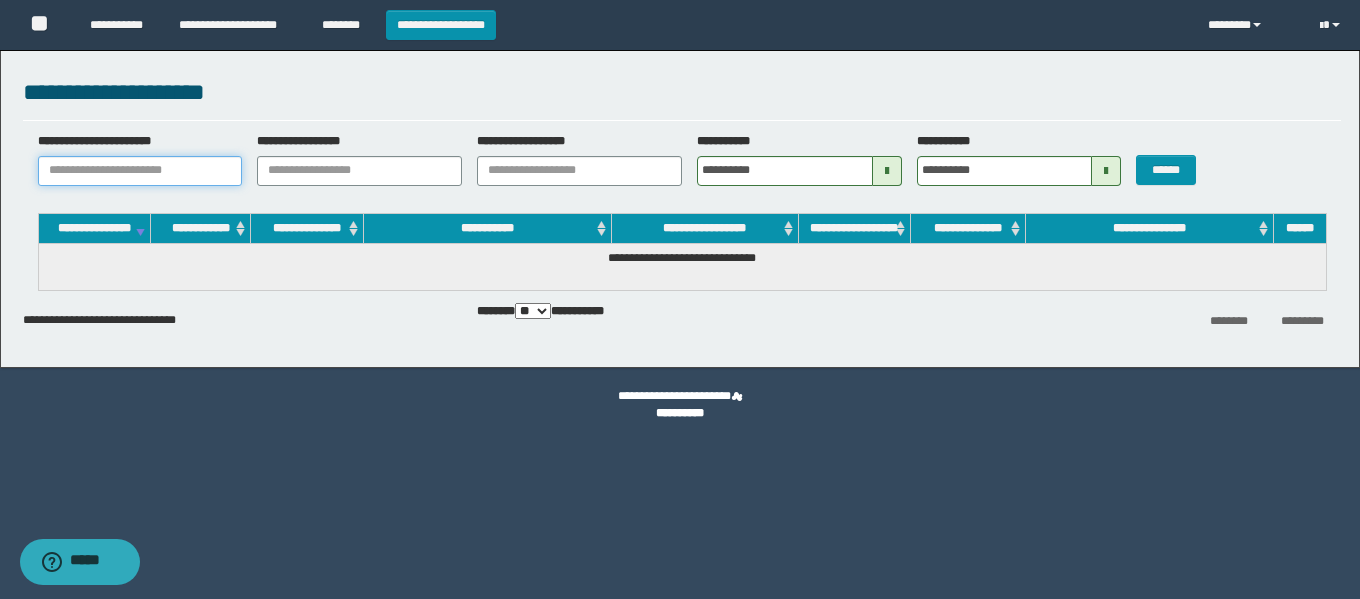 click on "**********" at bounding box center [140, 171] 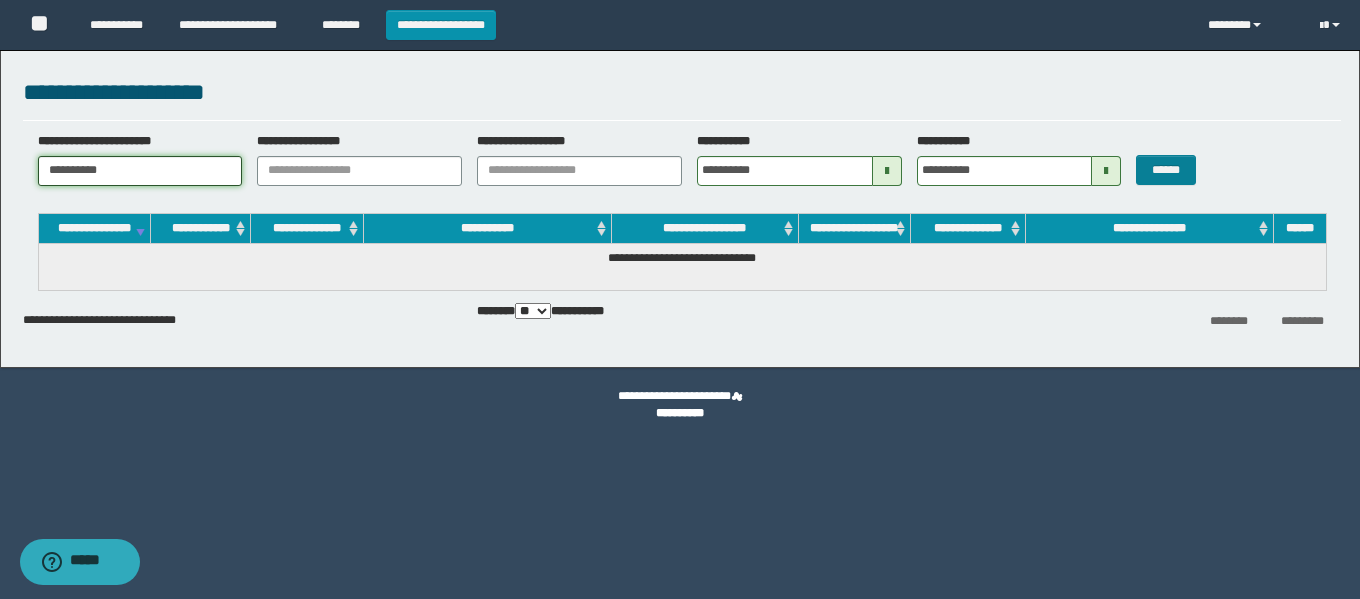 type on "**********" 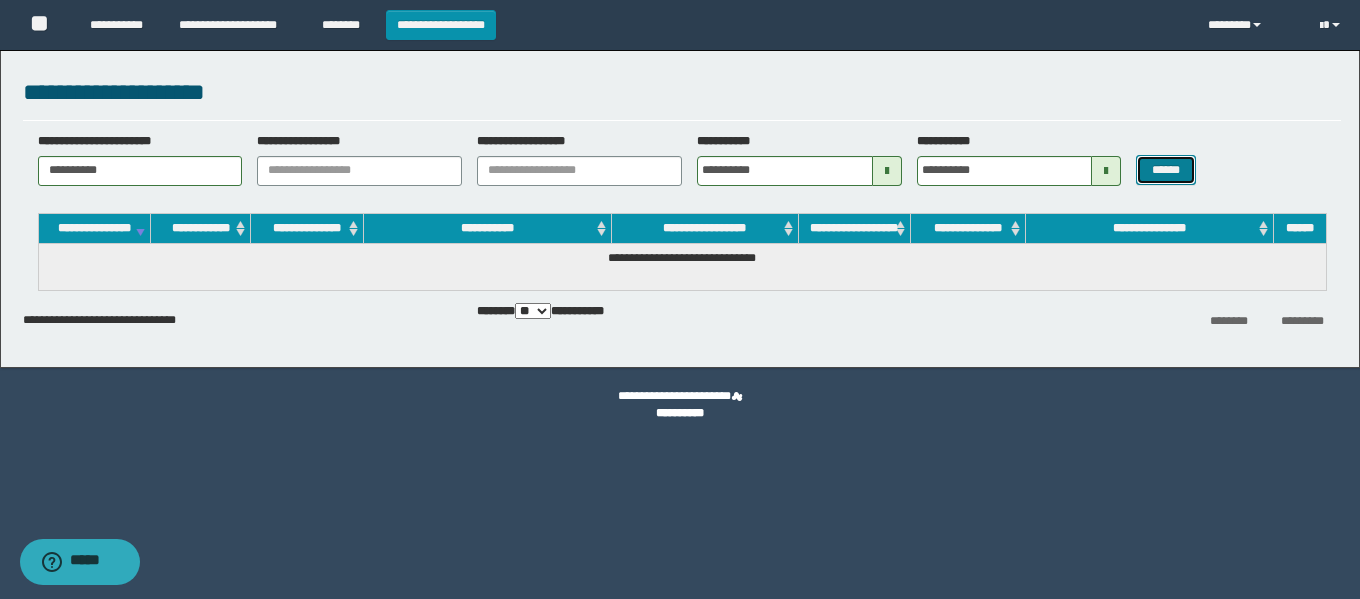 click on "******" at bounding box center (1165, 170) 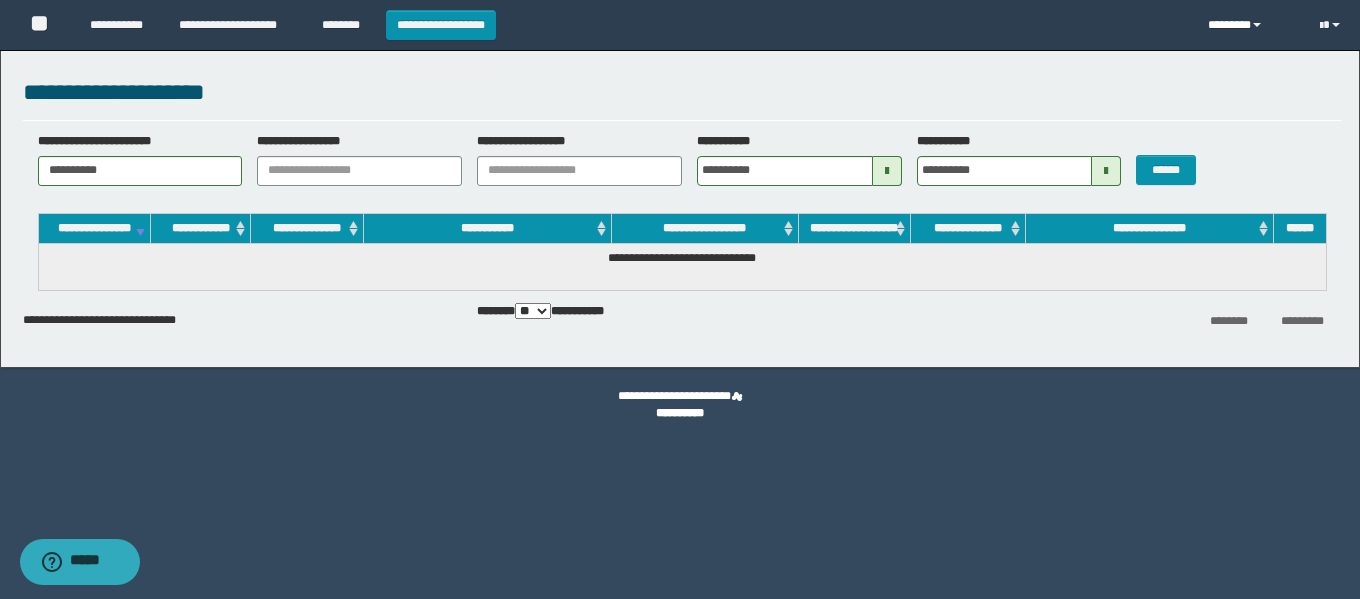 click on "********" at bounding box center (1249, 25) 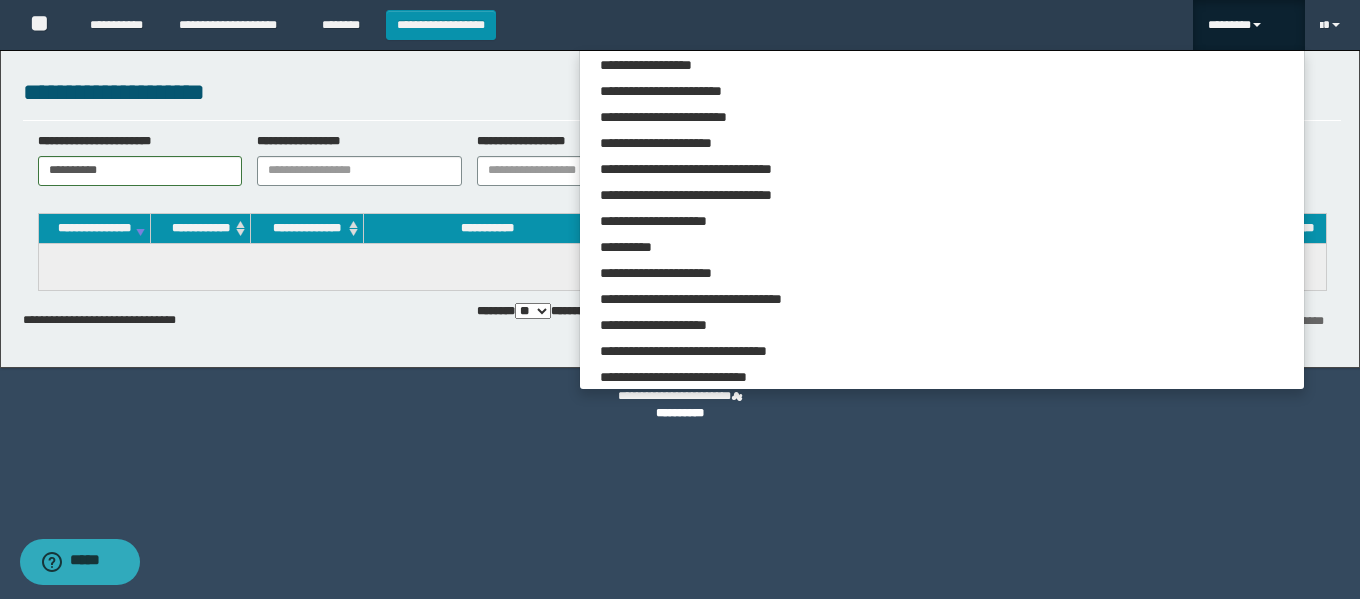 scroll, scrollTop: 5200, scrollLeft: 0, axis: vertical 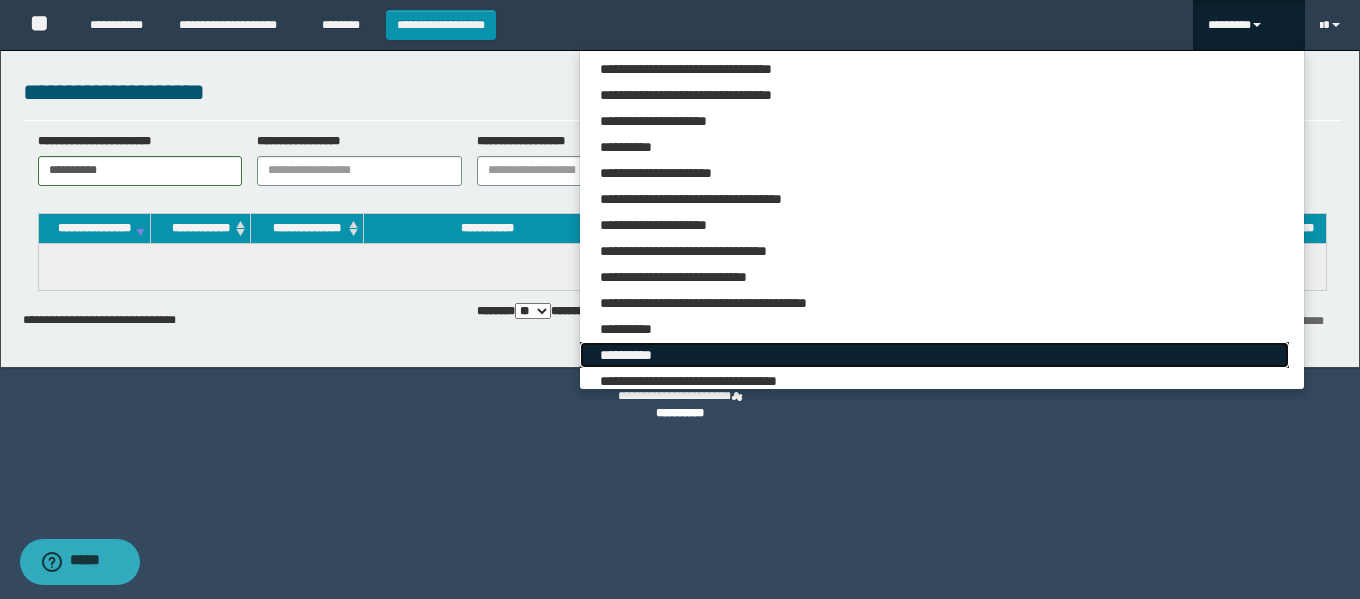 drag, startPoint x: 731, startPoint y: 357, endPoint x: 744, endPoint y: 355, distance: 13.152946 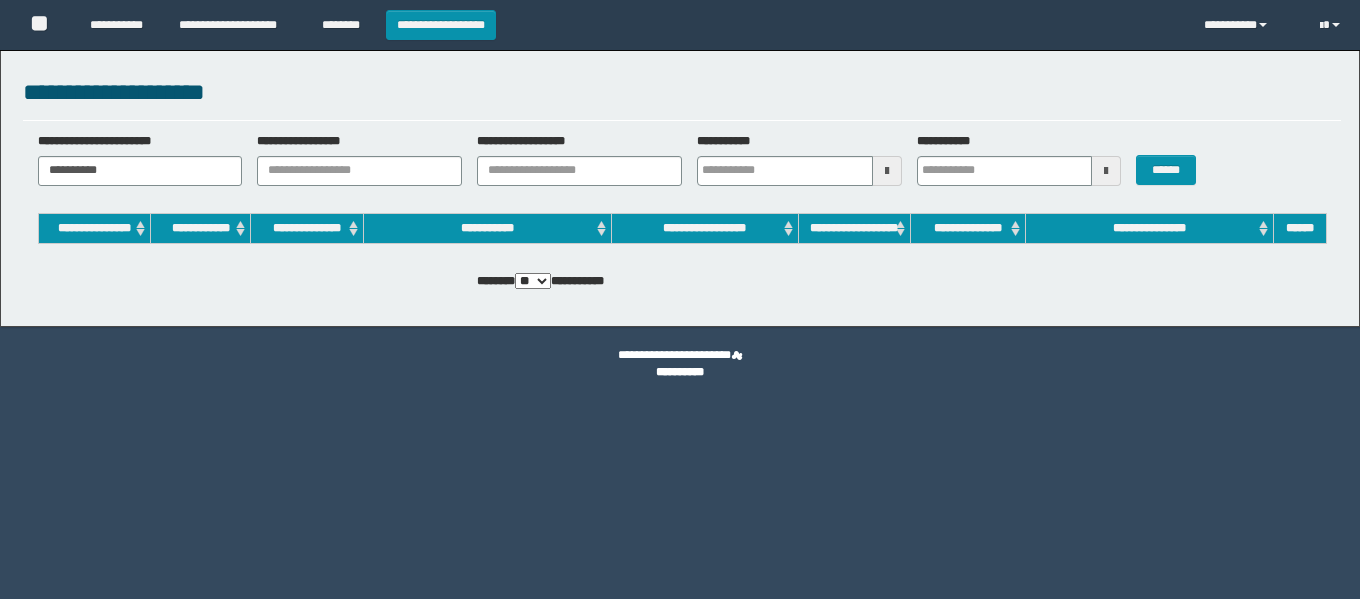 scroll, scrollTop: 0, scrollLeft: 0, axis: both 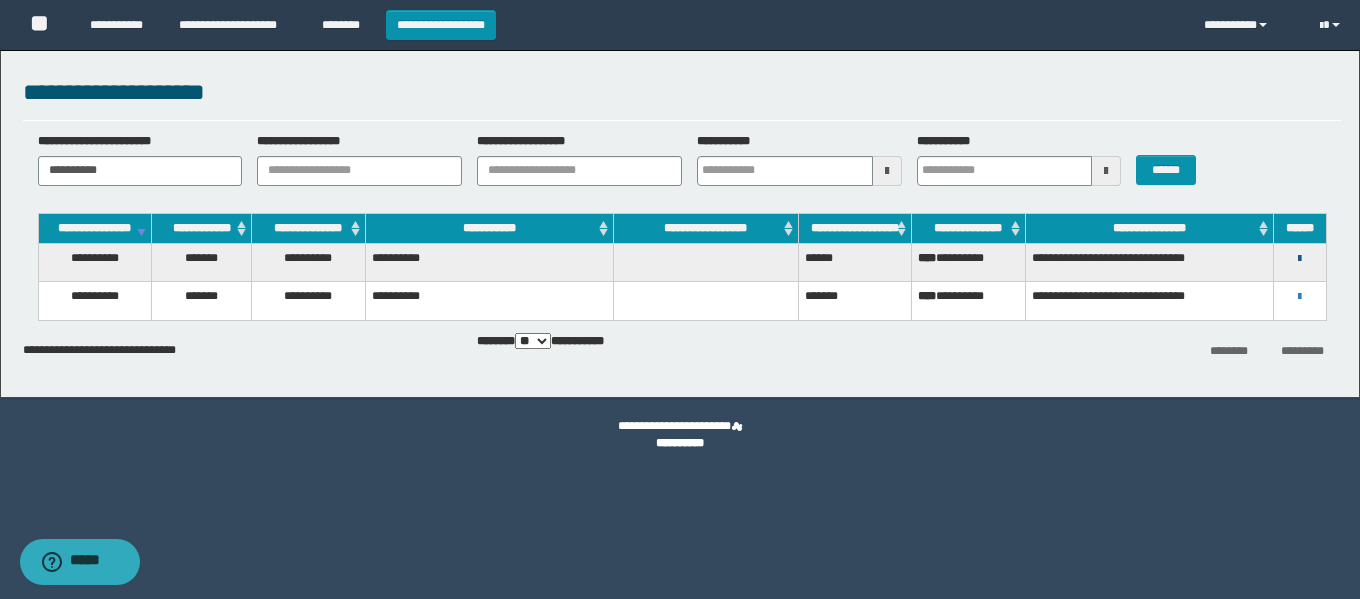 click at bounding box center (1299, 259) 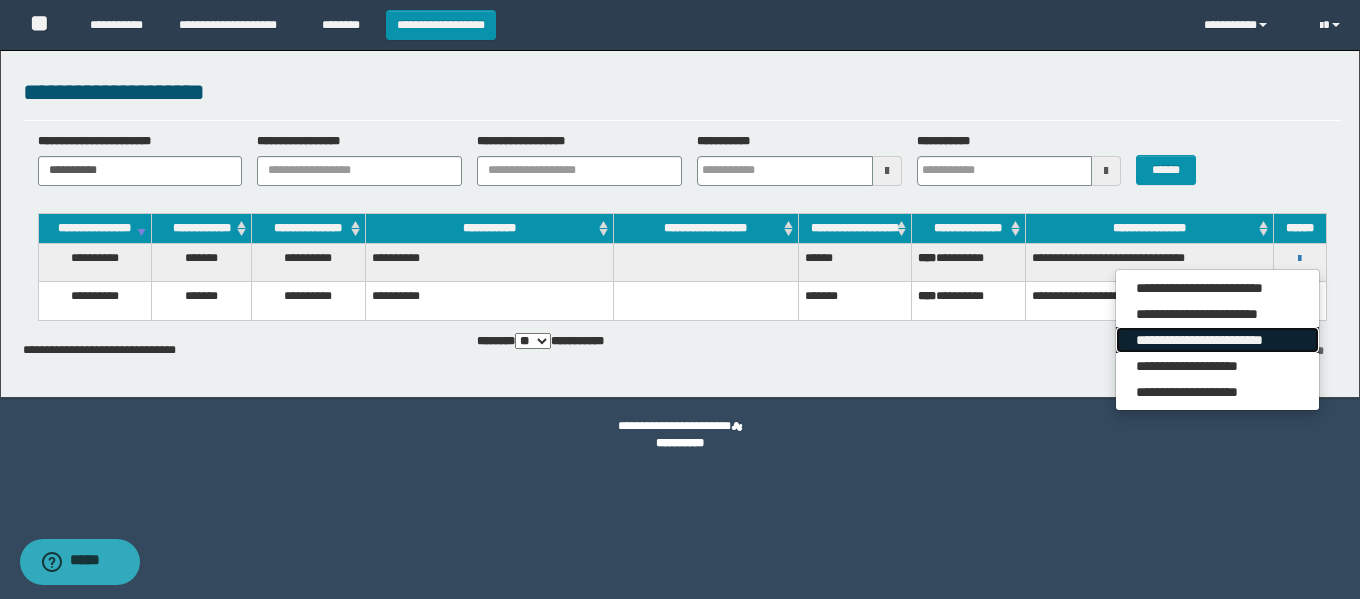 click on "**********" at bounding box center (1217, 340) 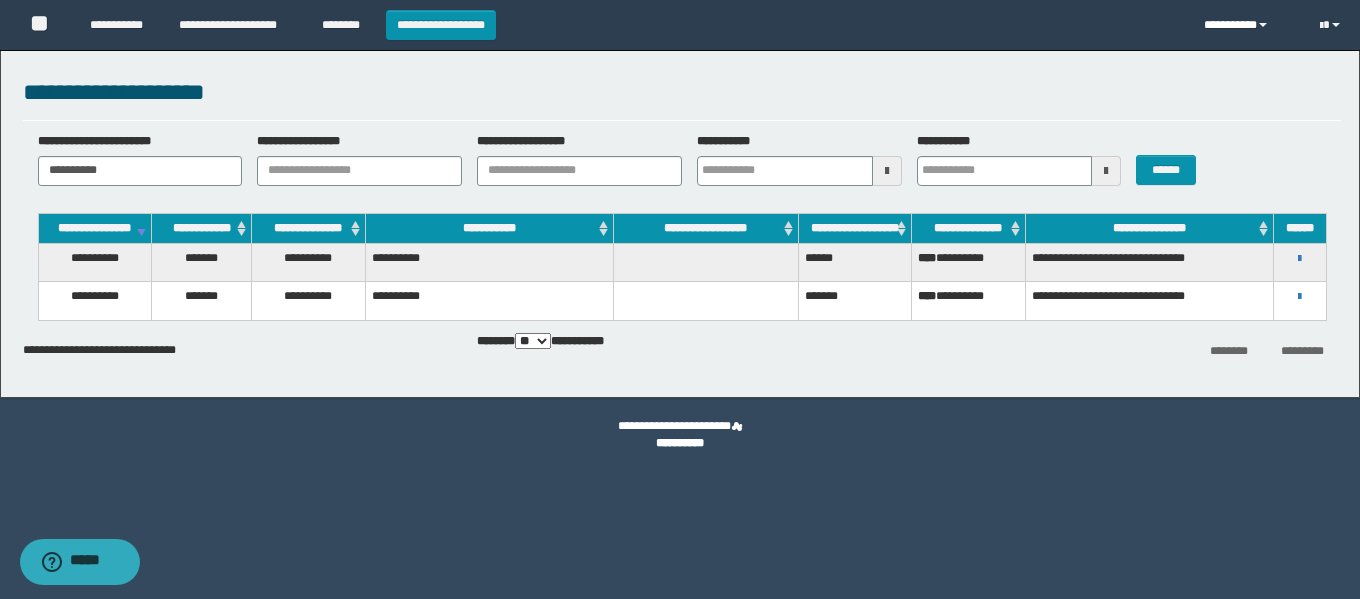 drag, startPoint x: 1219, startPoint y: 16, endPoint x: 1203, endPoint y: 24, distance: 17.888544 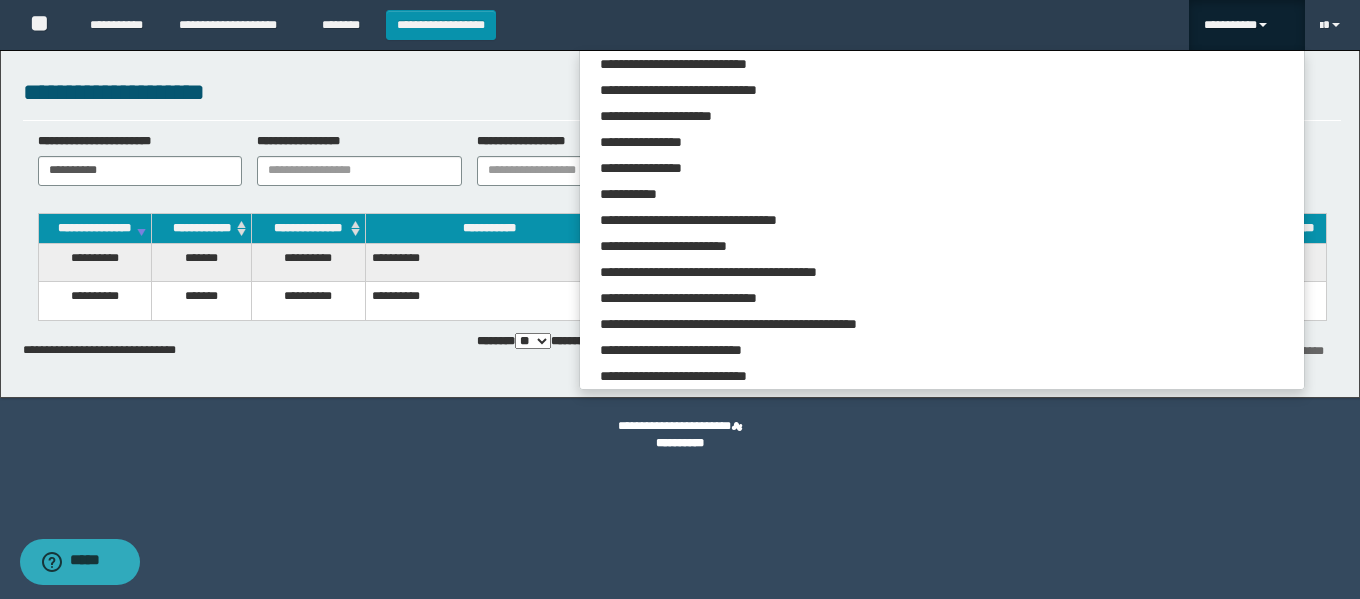 scroll, scrollTop: 5309, scrollLeft: 0, axis: vertical 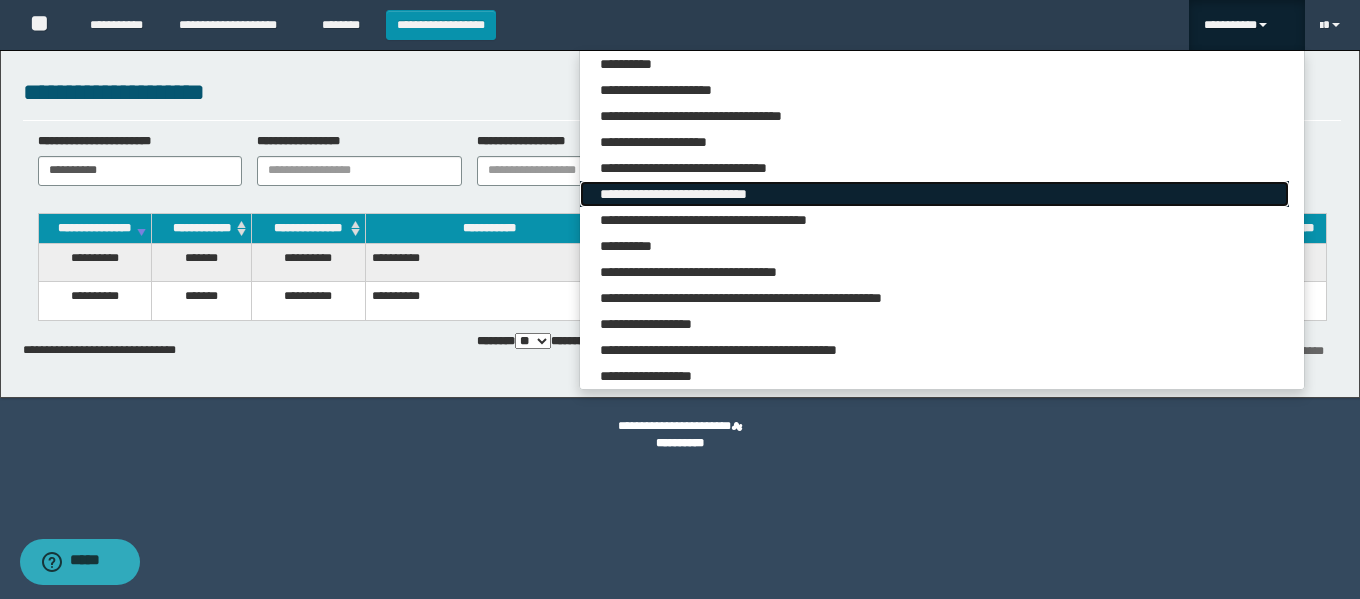 click on "**********" at bounding box center [934, 194] 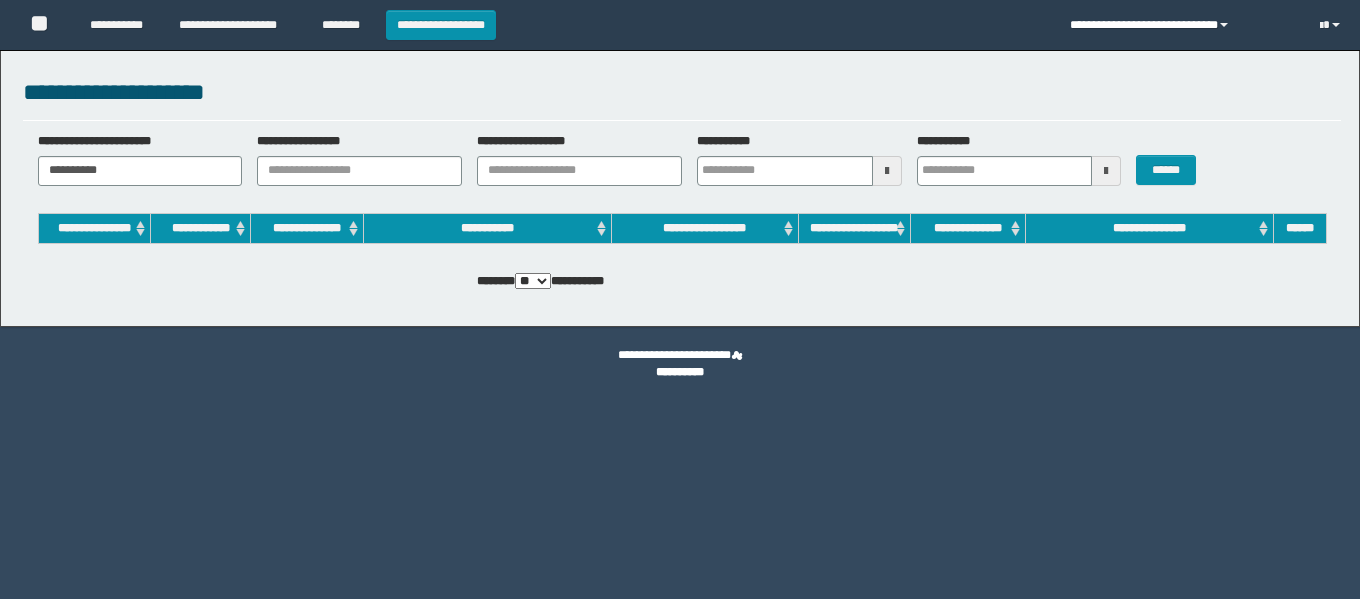 scroll, scrollTop: 0, scrollLeft: 0, axis: both 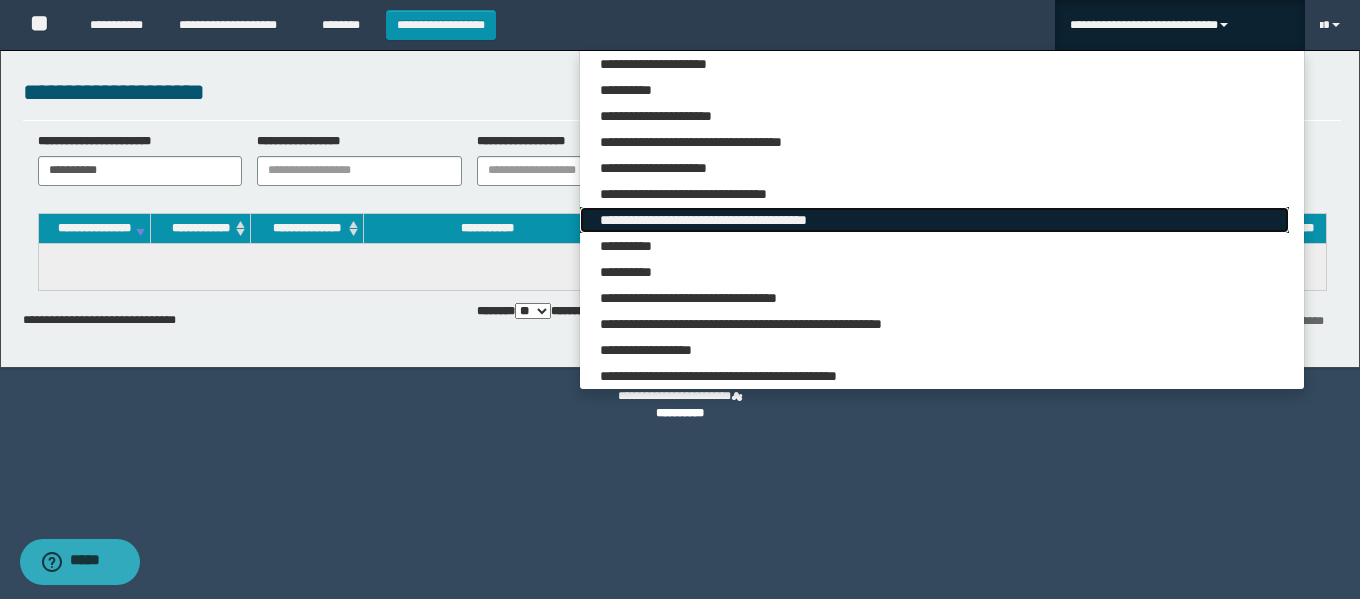 click on "**********" at bounding box center [934, 220] 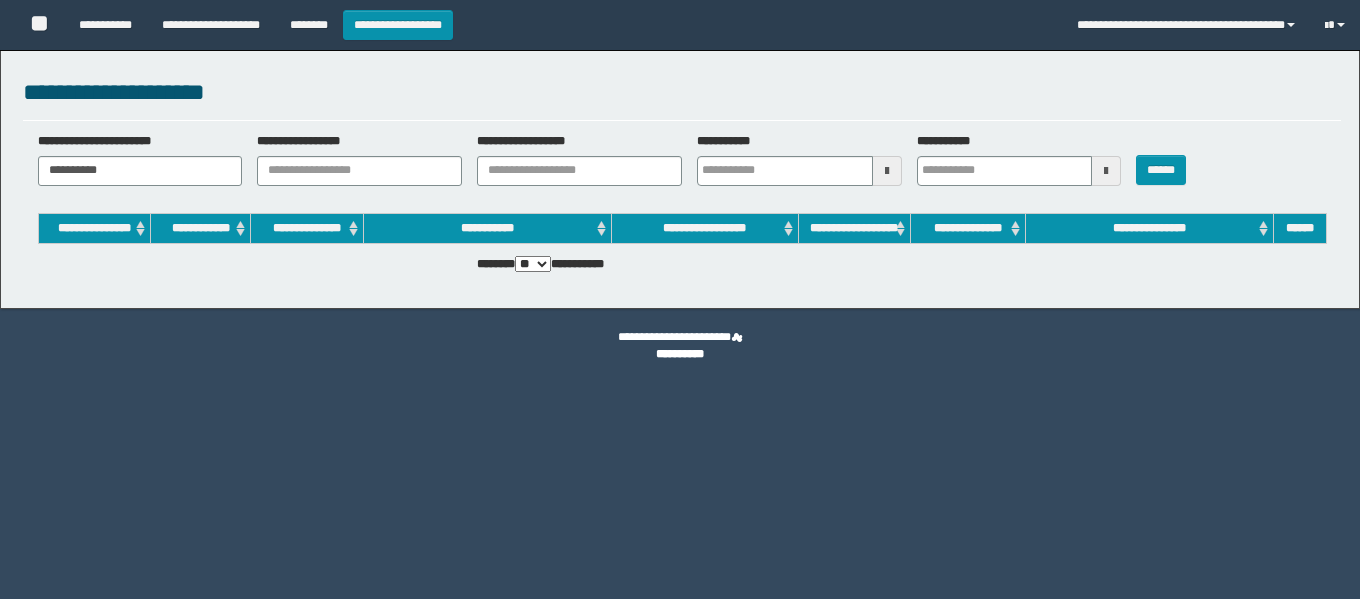 scroll, scrollTop: 0, scrollLeft: 0, axis: both 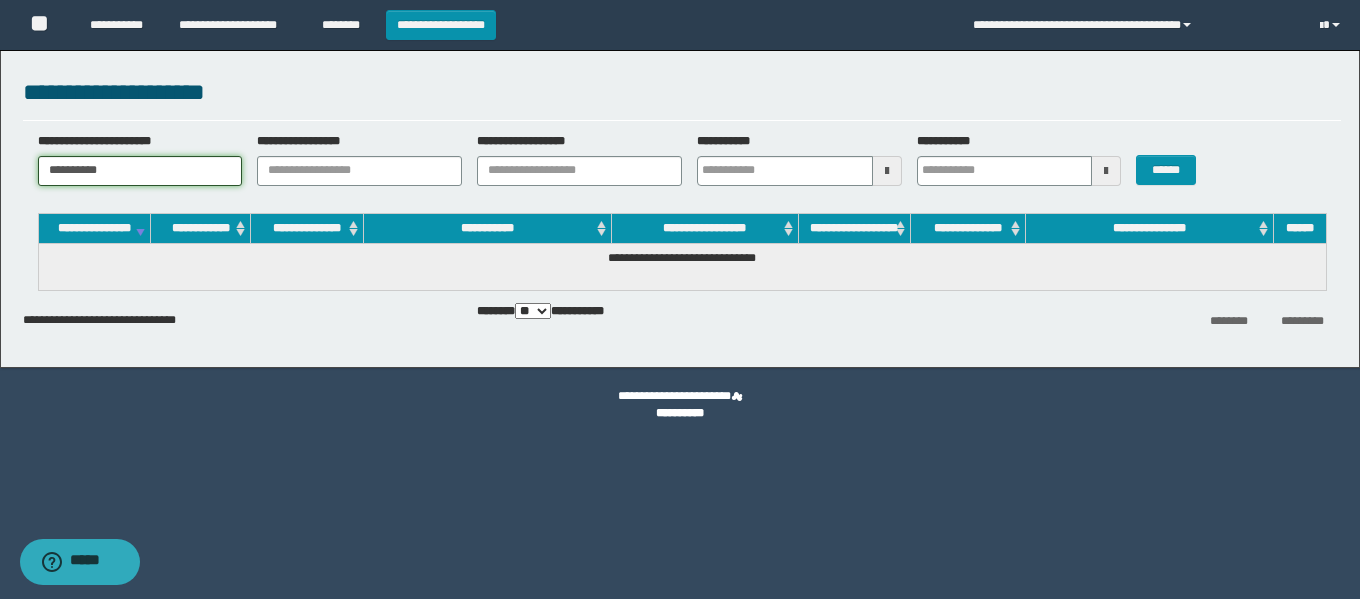 drag, startPoint x: 168, startPoint y: 183, endPoint x: 0, endPoint y: 171, distance: 168.42802 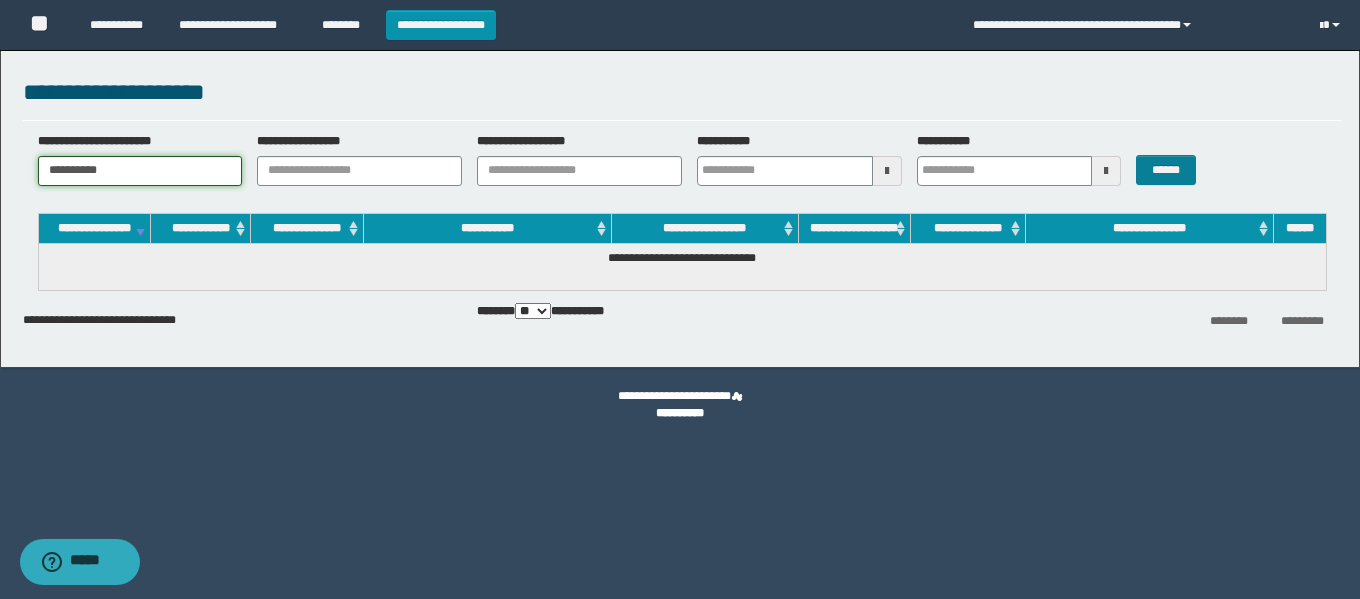 type on "**********" 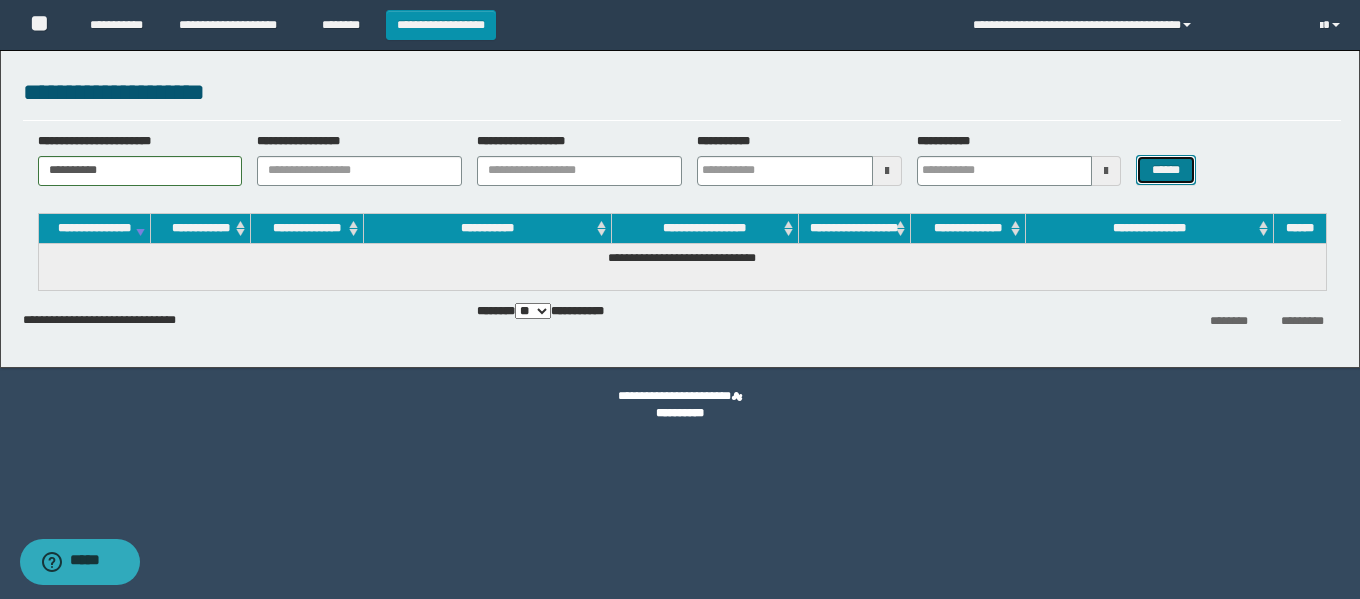 drag, startPoint x: 1160, startPoint y: 170, endPoint x: 1181, endPoint y: 206, distance: 41.677334 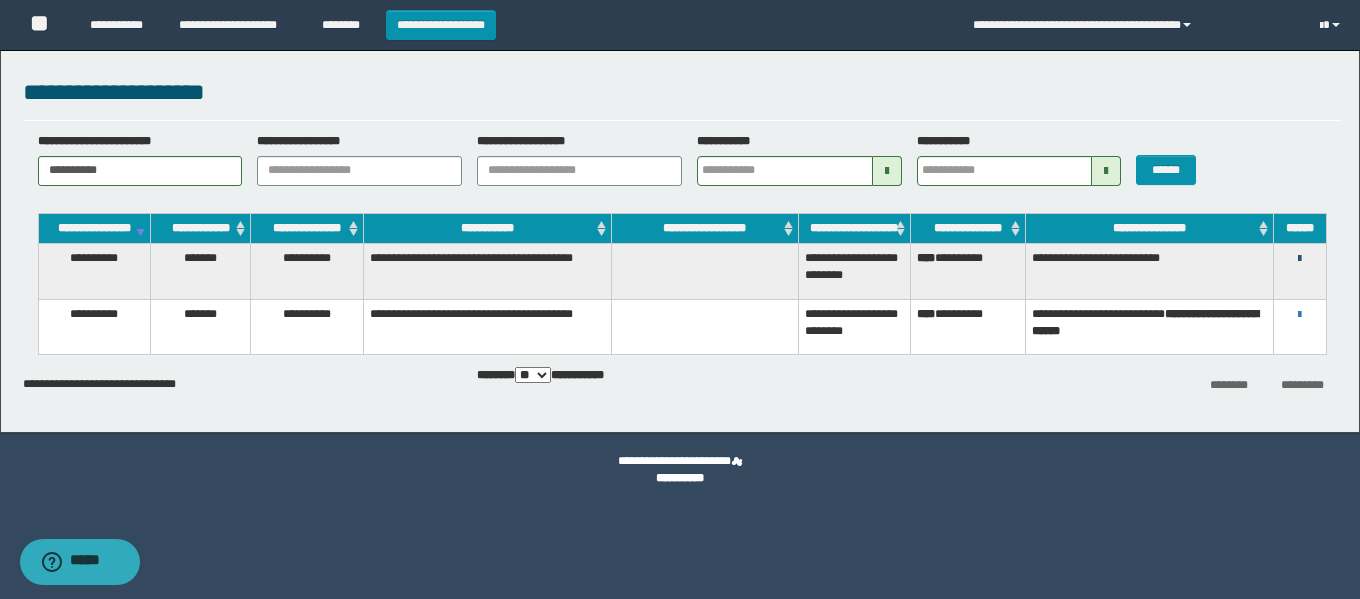 click at bounding box center [1299, 259] 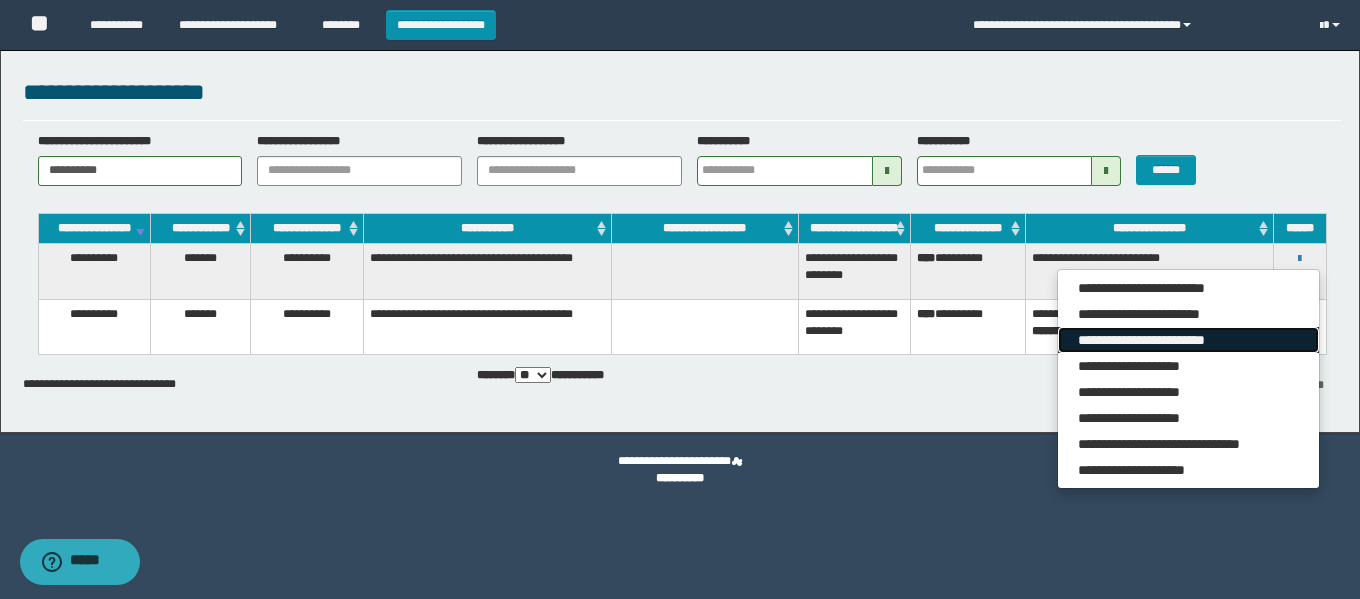 click on "**********" at bounding box center (1188, 340) 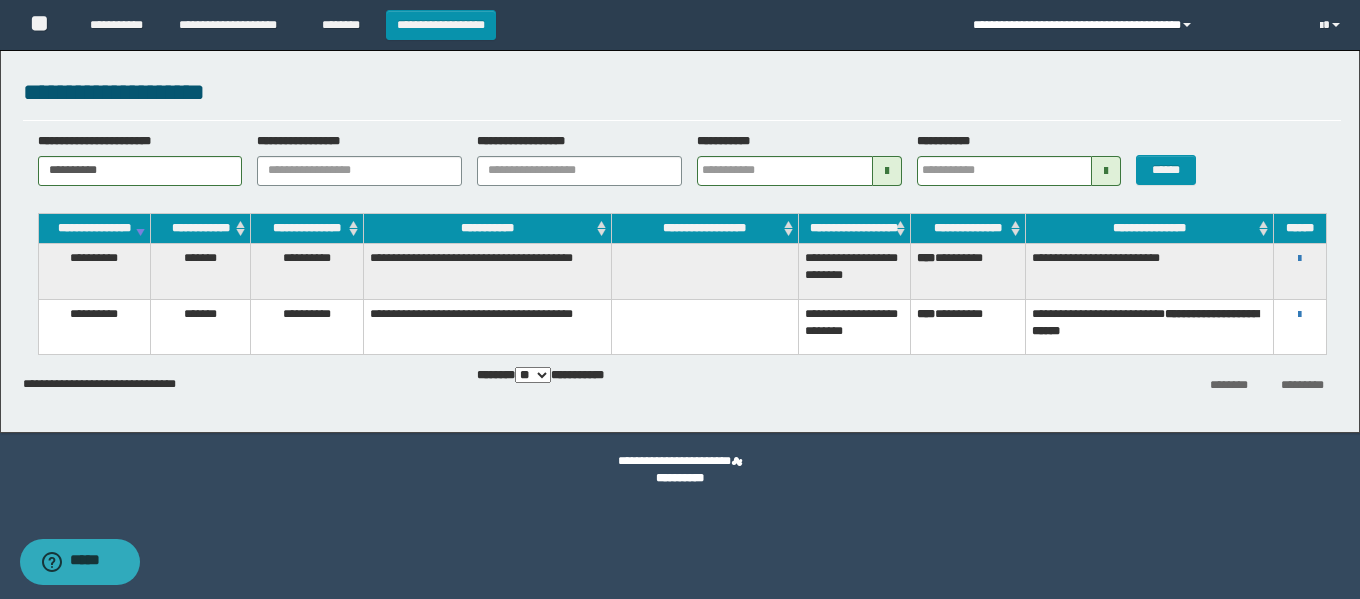 drag, startPoint x: 1117, startPoint y: 22, endPoint x: 1071, endPoint y: 55, distance: 56.61272 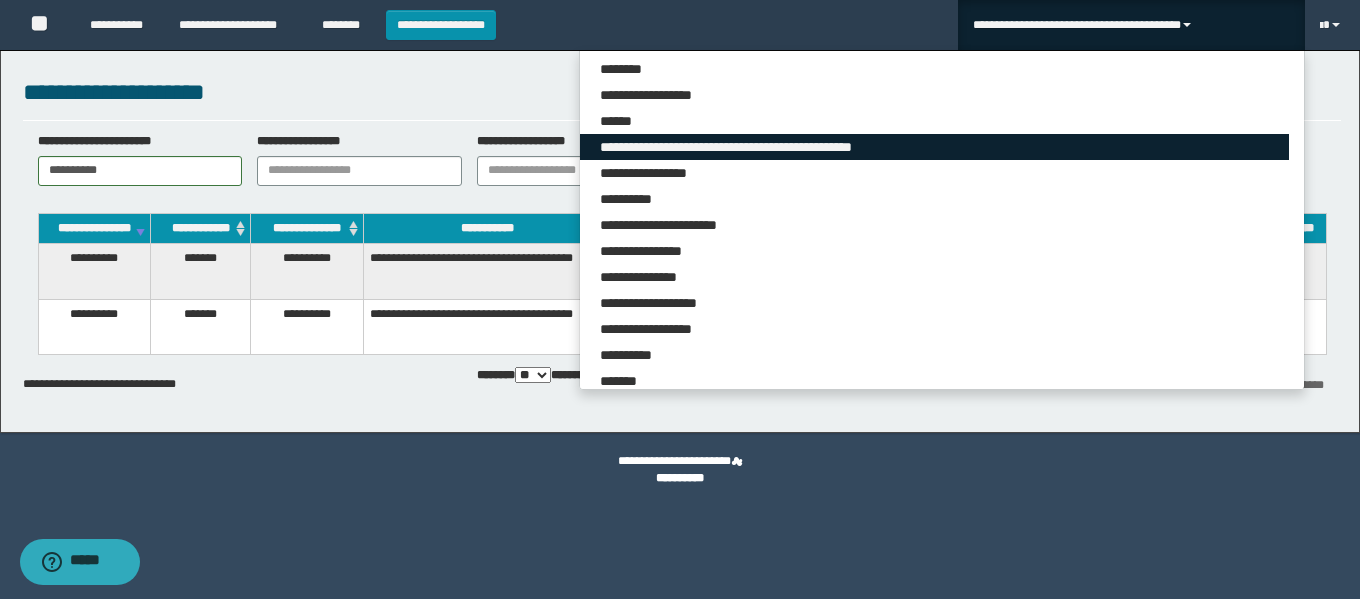 scroll, scrollTop: 6276, scrollLeft: 0, axis: vertical 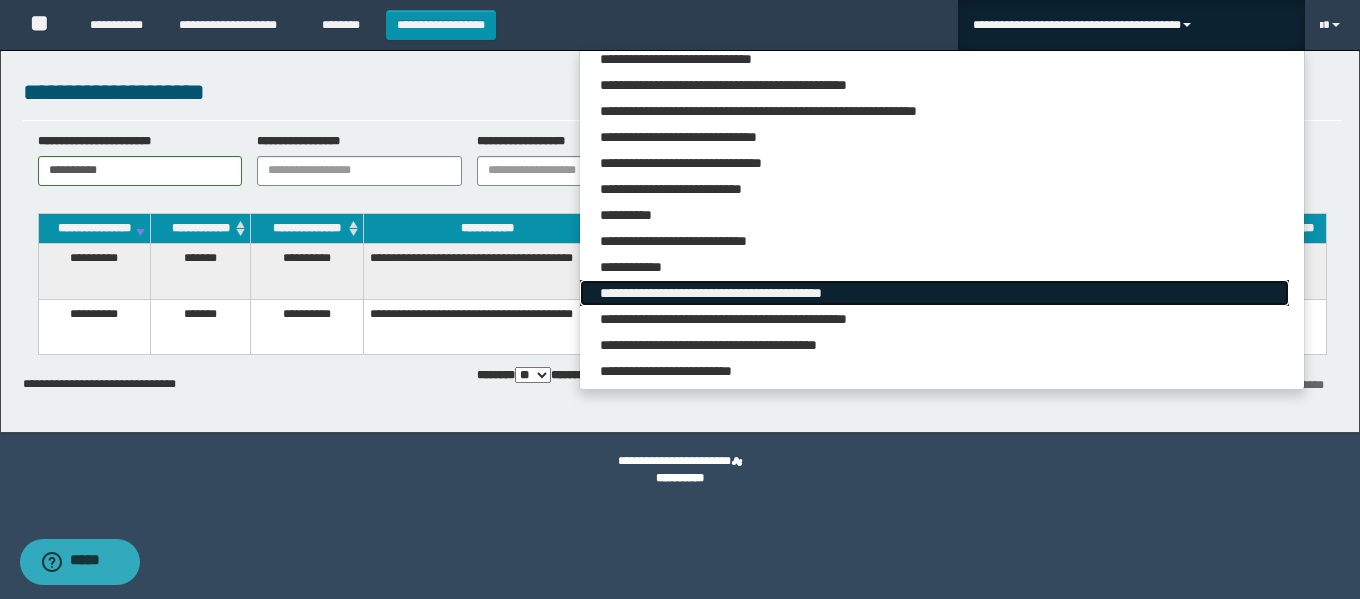 click on "**********" at bounding box center (934, 293) 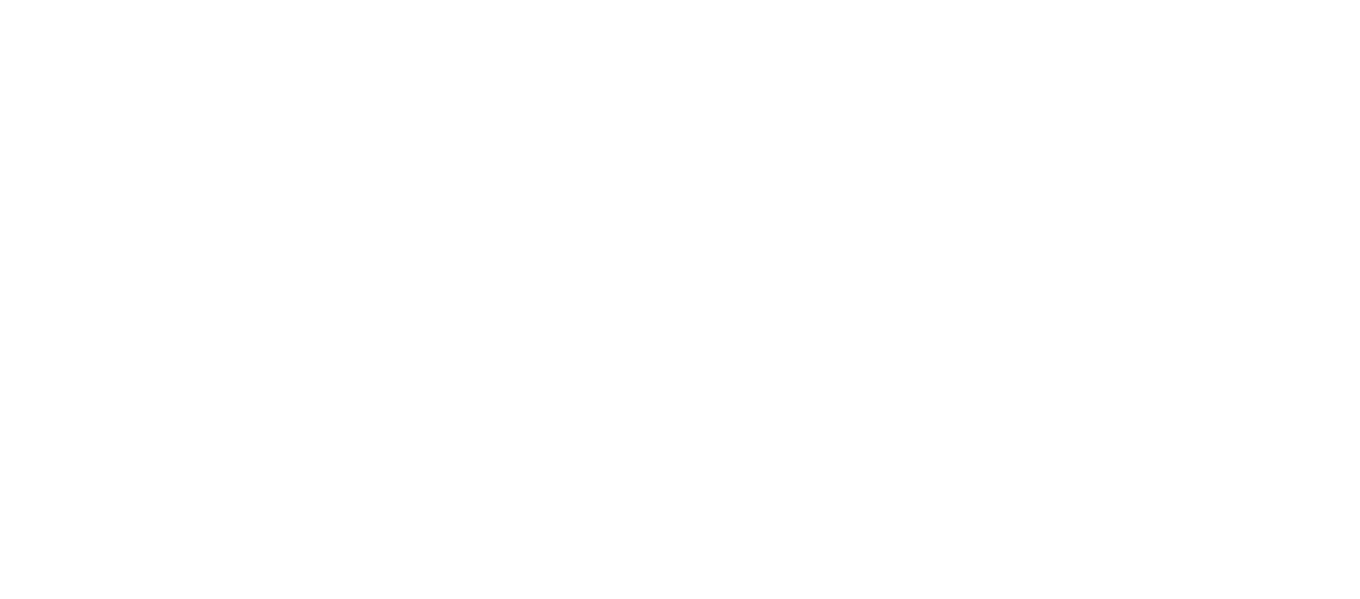 type 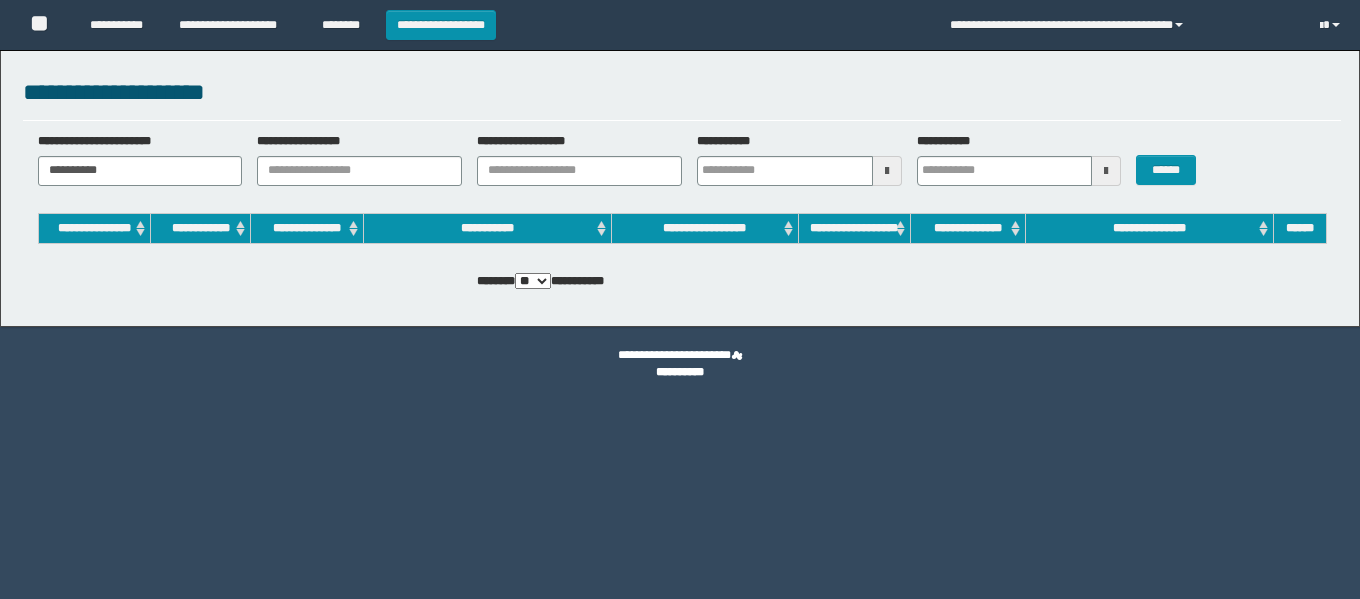 scroll, scrollTop: 0, scrollLeft: 0, axis: both 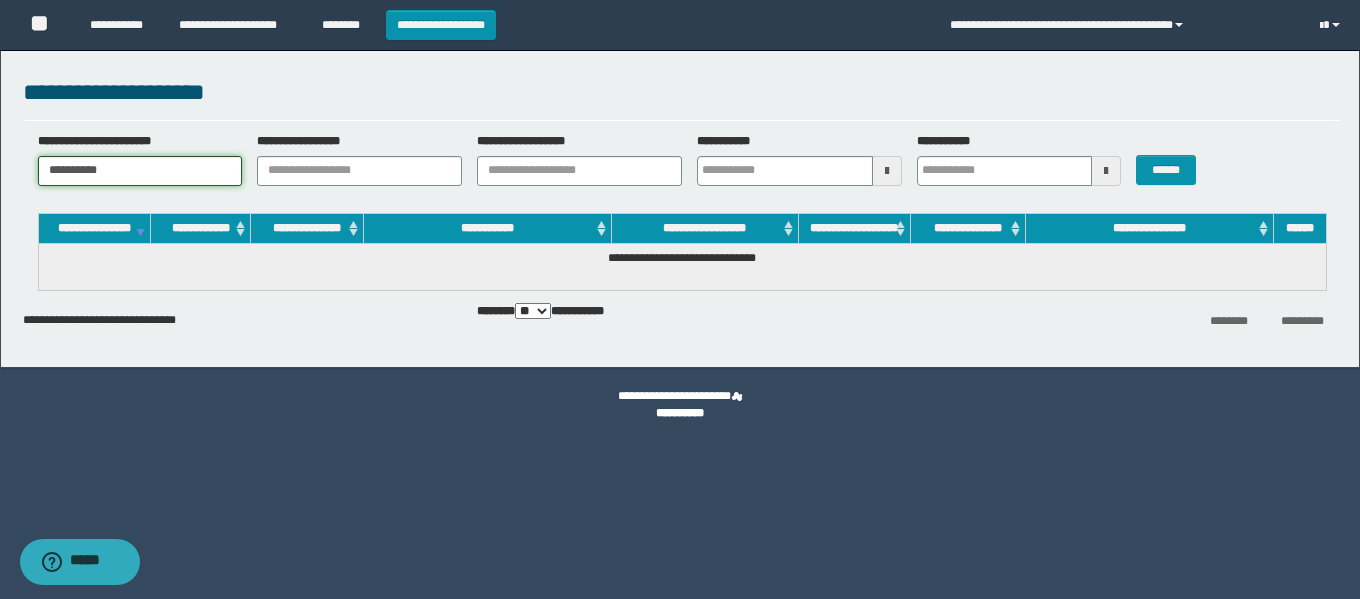 drag, startPoint x: 124, startPoint y: 169, endPoint x: 0, endPoint y: 169, distance: 124 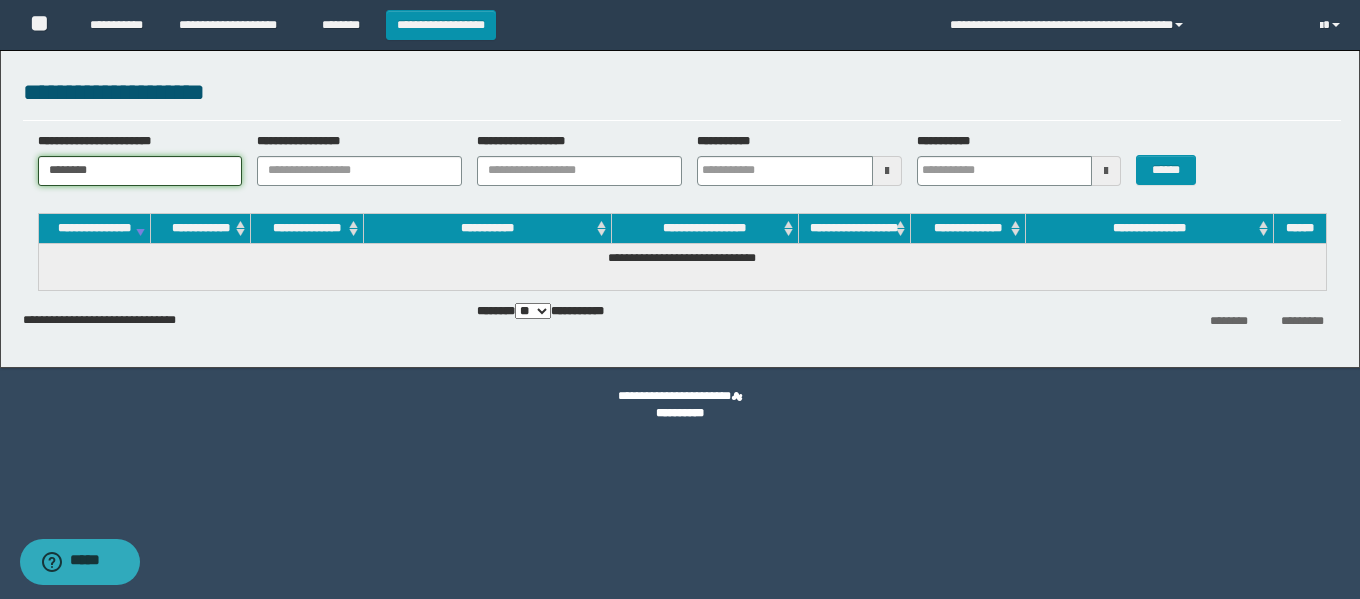 type 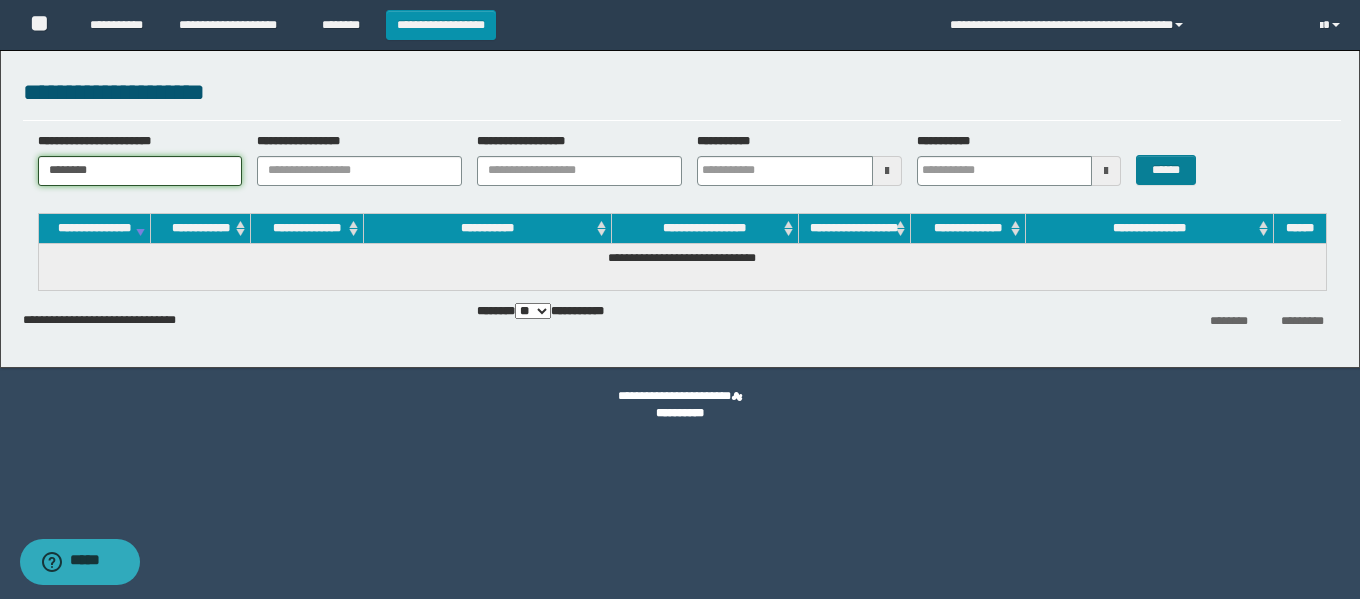 type on "********" 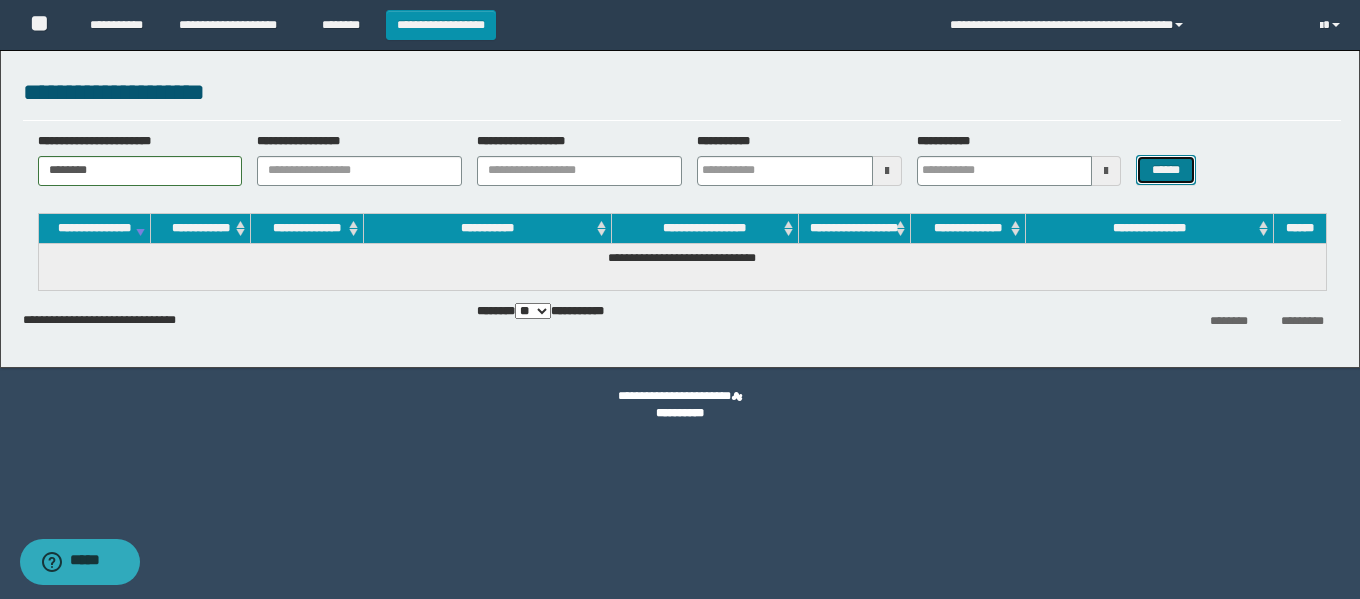 click on "******" at bounding box center (1165, 170) 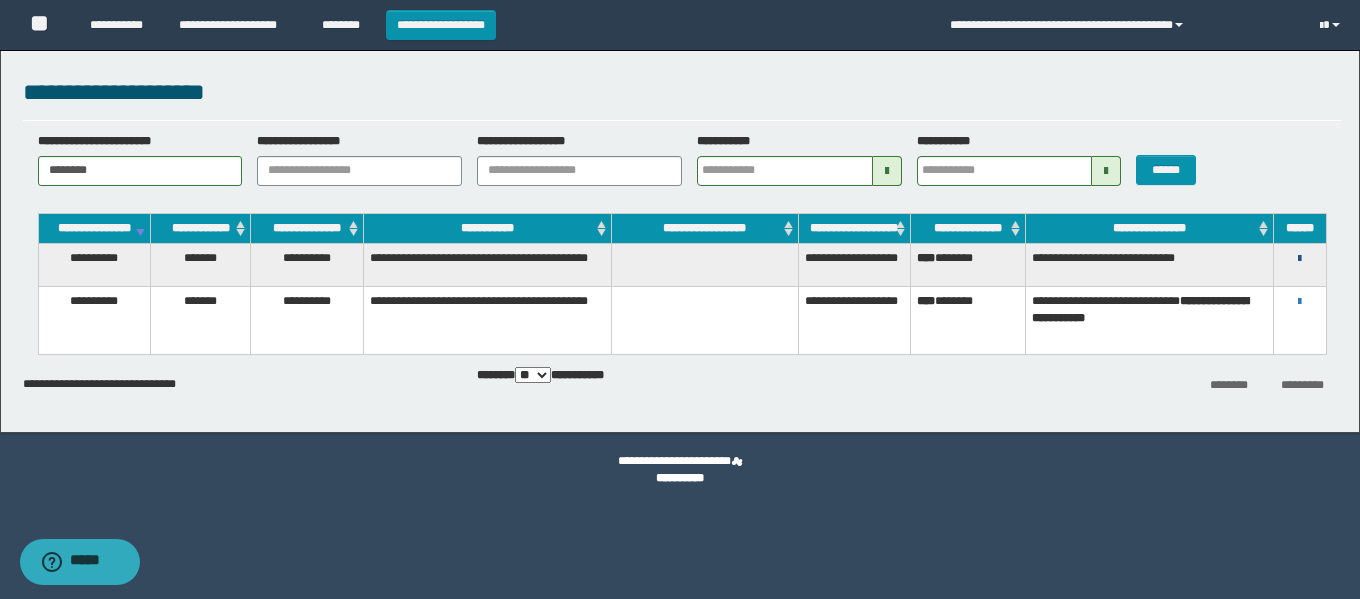 click at bounding box center [1299, 259] 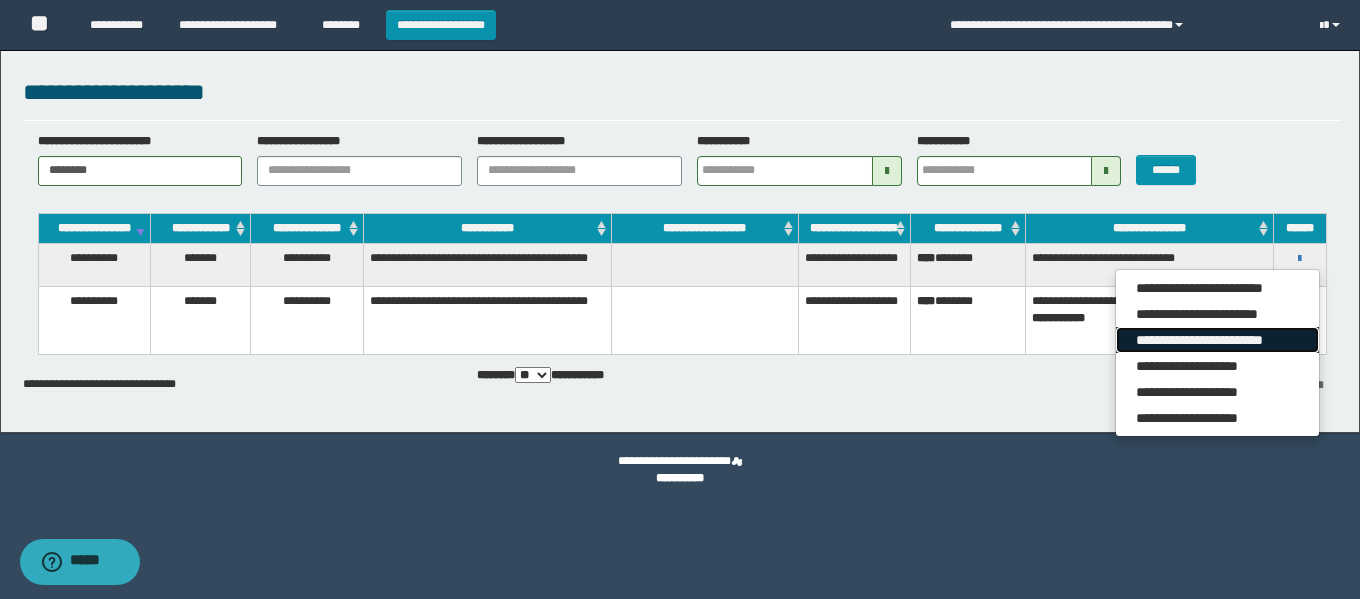 click on "**********" at bounding box center (1217, 340) 